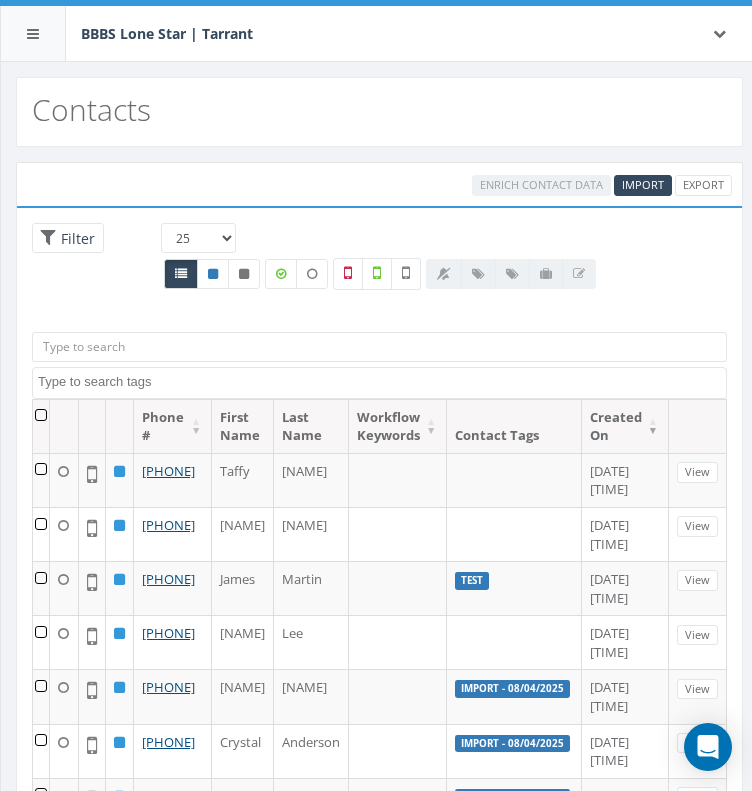 select 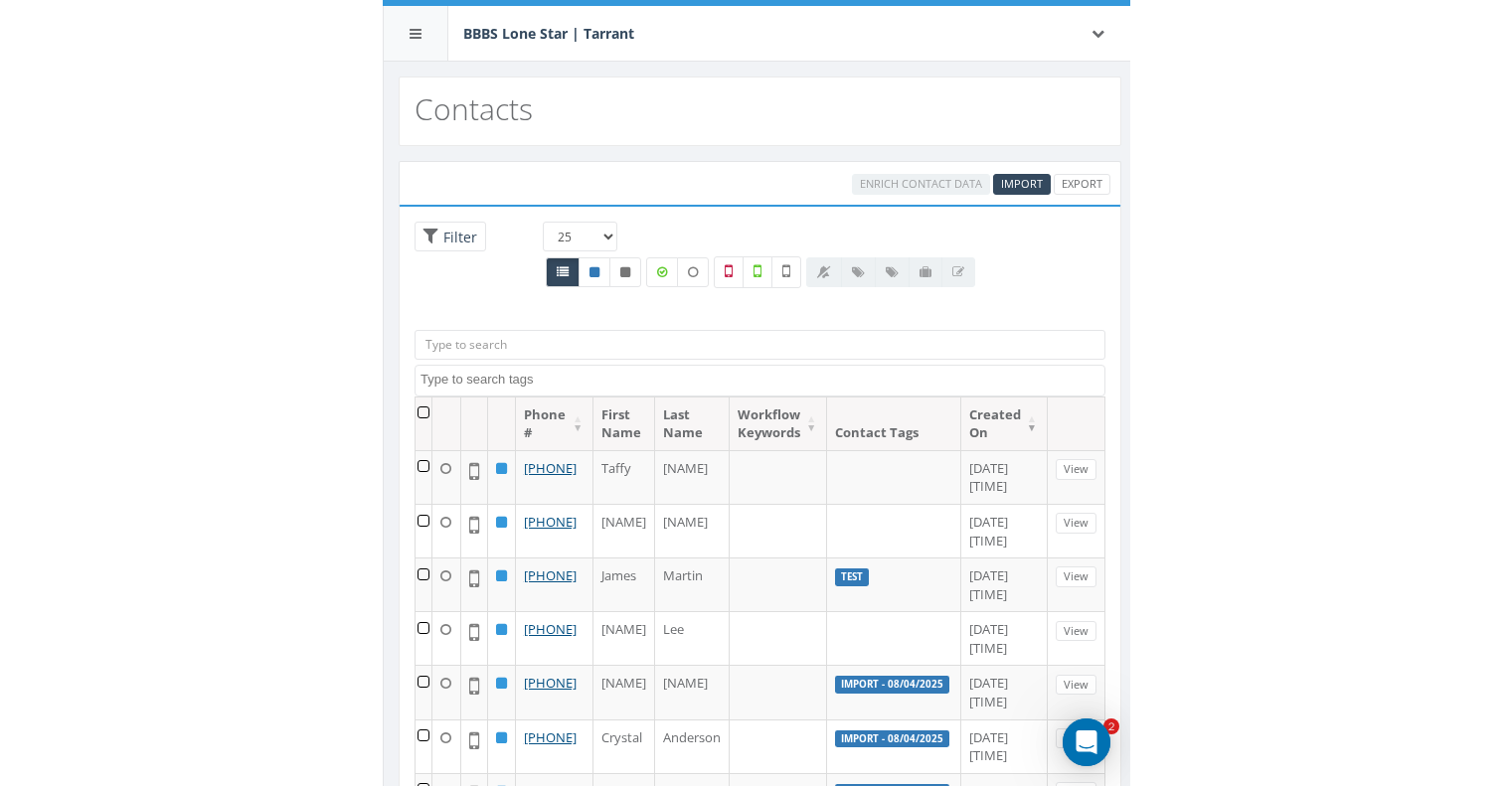 scroll, scrollTop: 0, scrollLeft: 0, axis: both 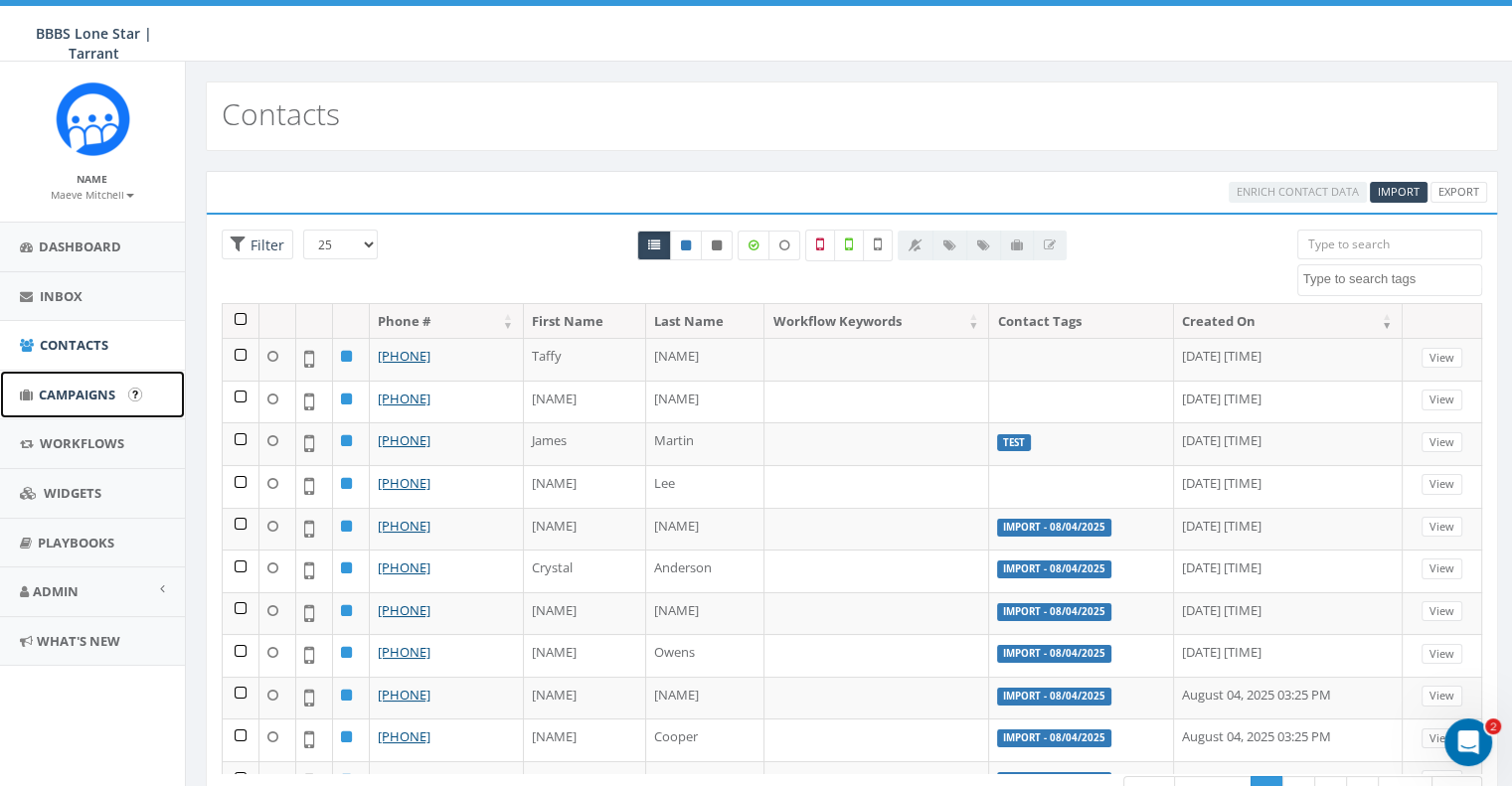 click on "Campaigns" at bounding box center [92, 394] 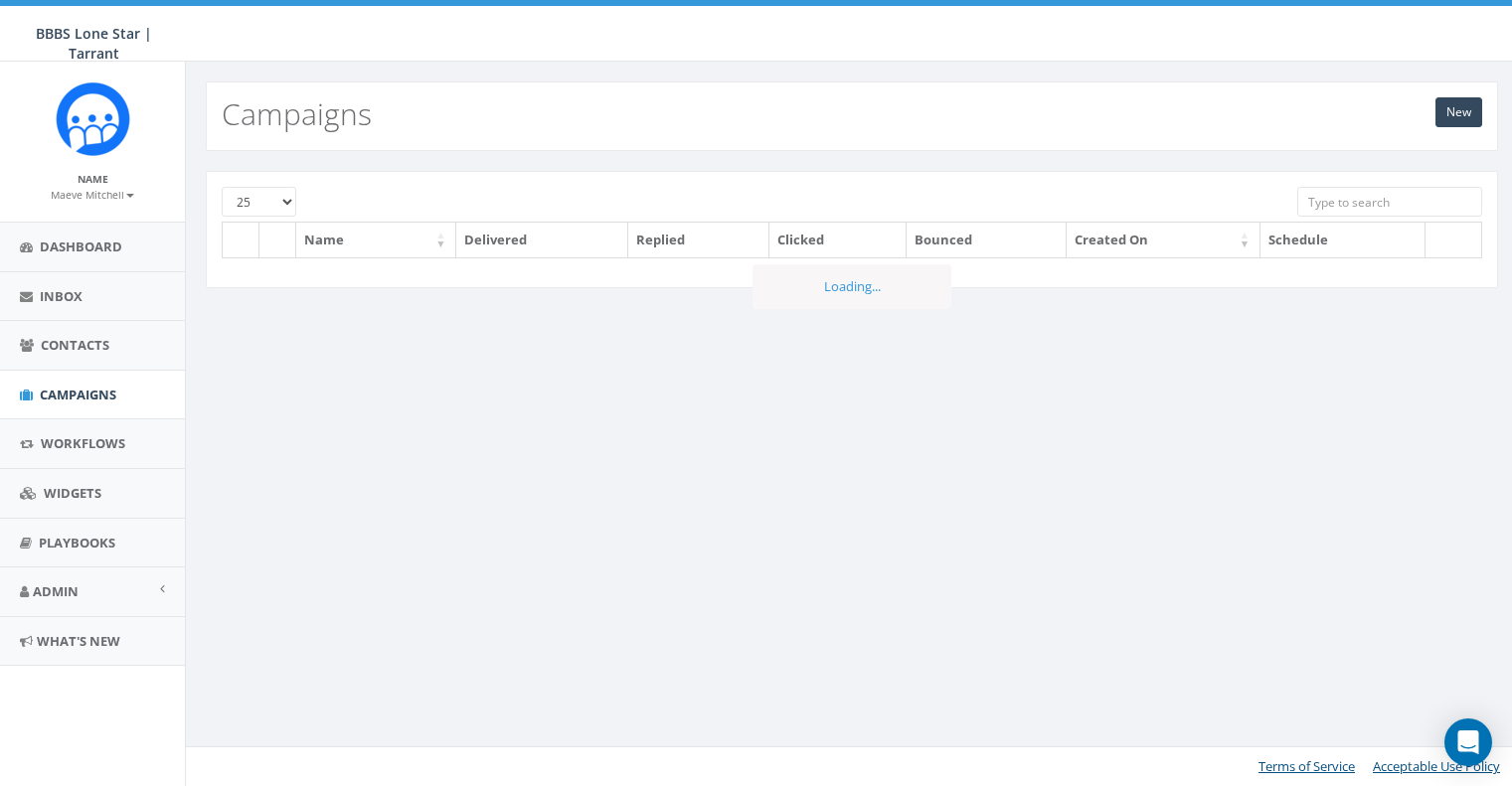 scroll, scrollTop: 0, scrollLeft: 0, axis: both 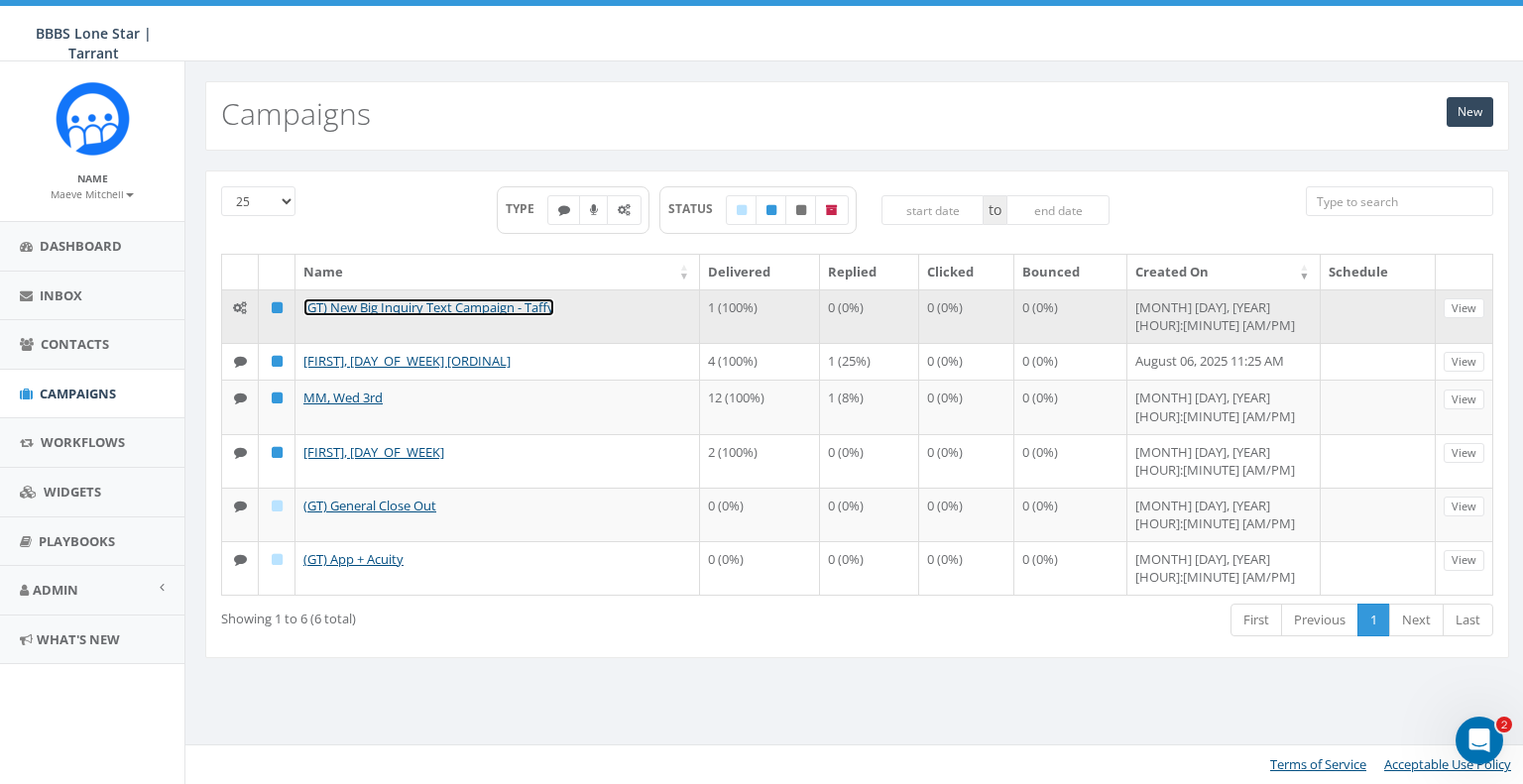 click on "(GT) New Big Inquiry Text Campaign - Taffy" at bounding box center (428, 307) 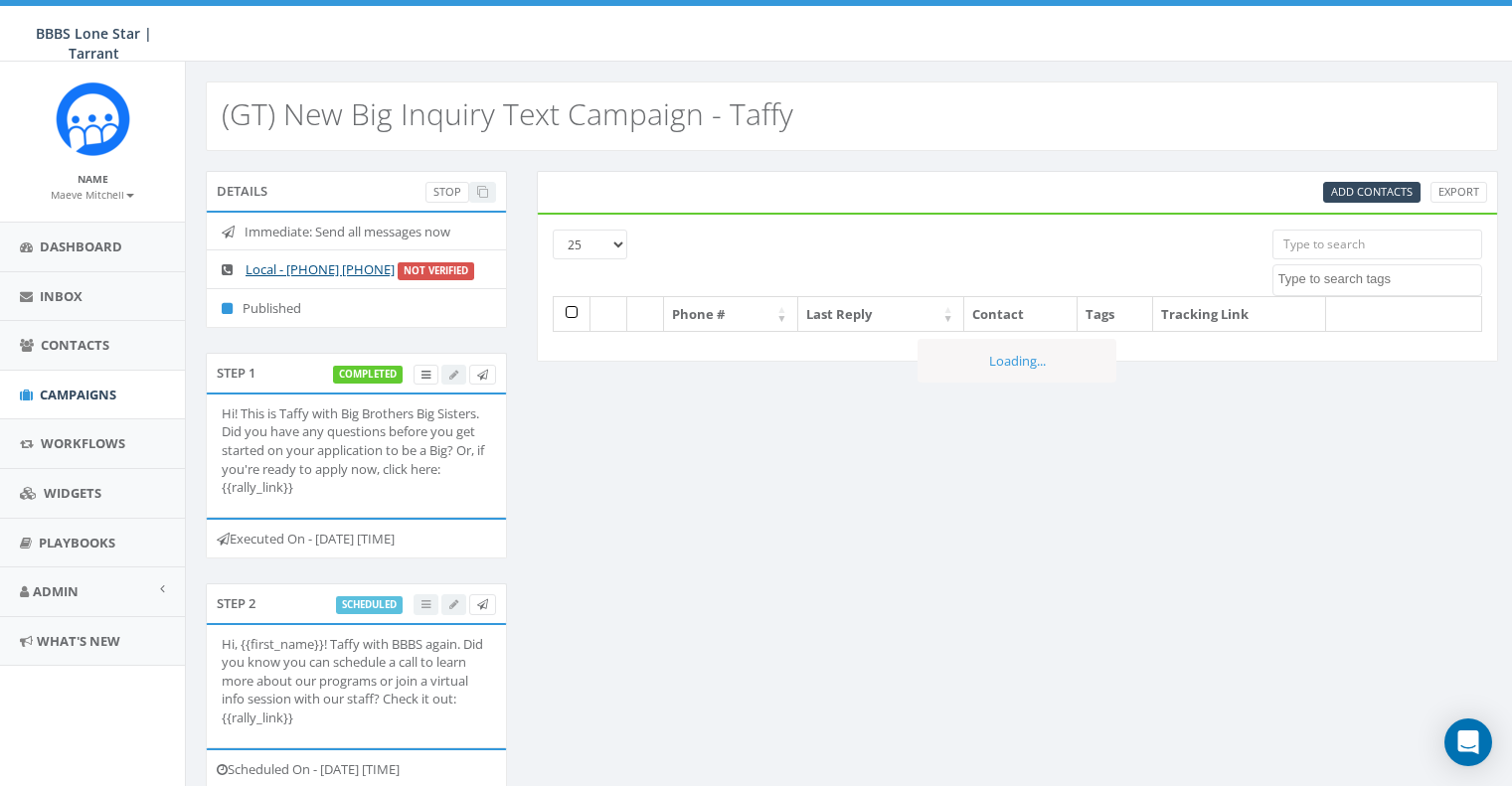 select 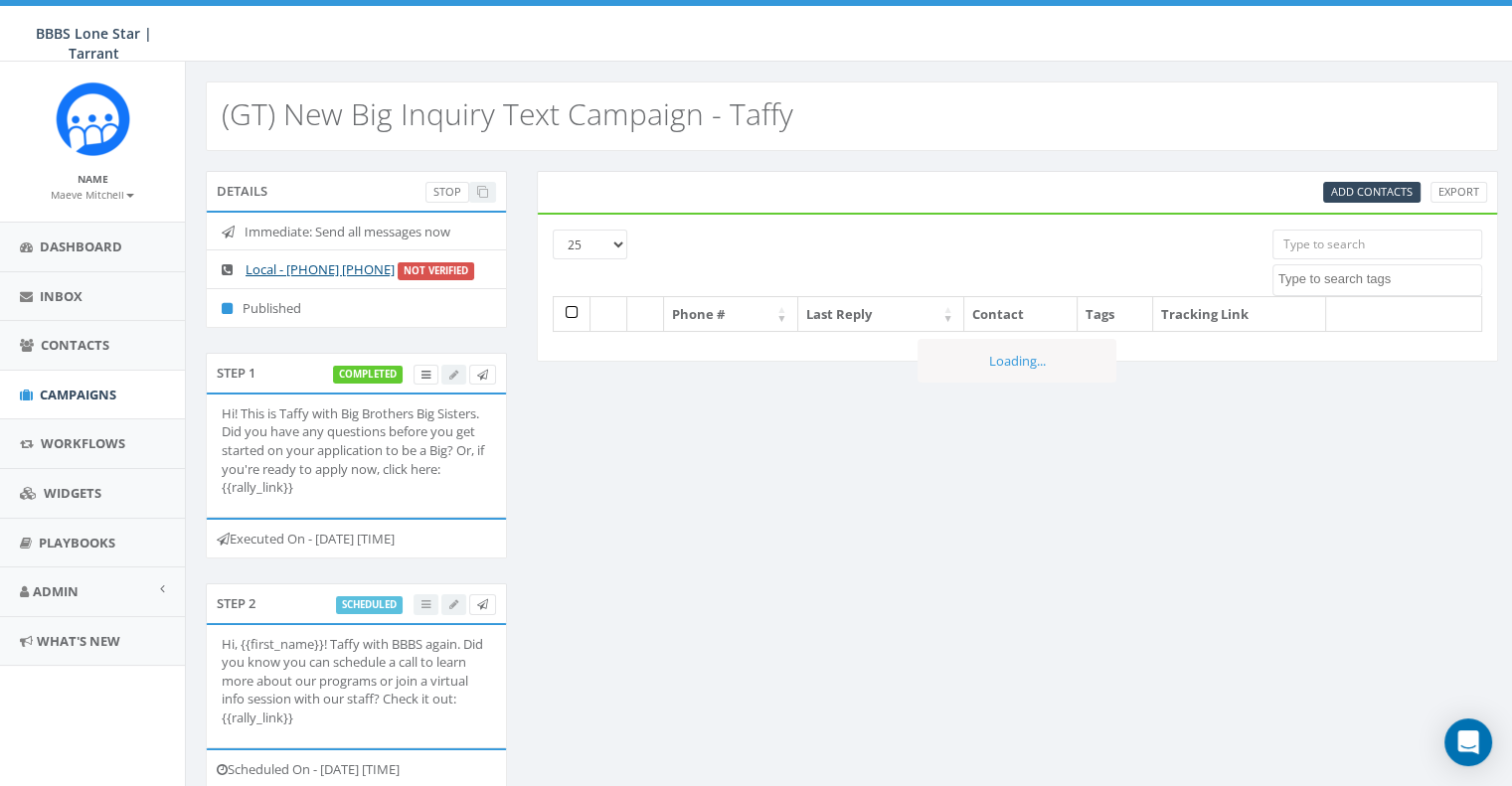 scroll, scrollTop: 0, scrollLeft: 0, axis: both 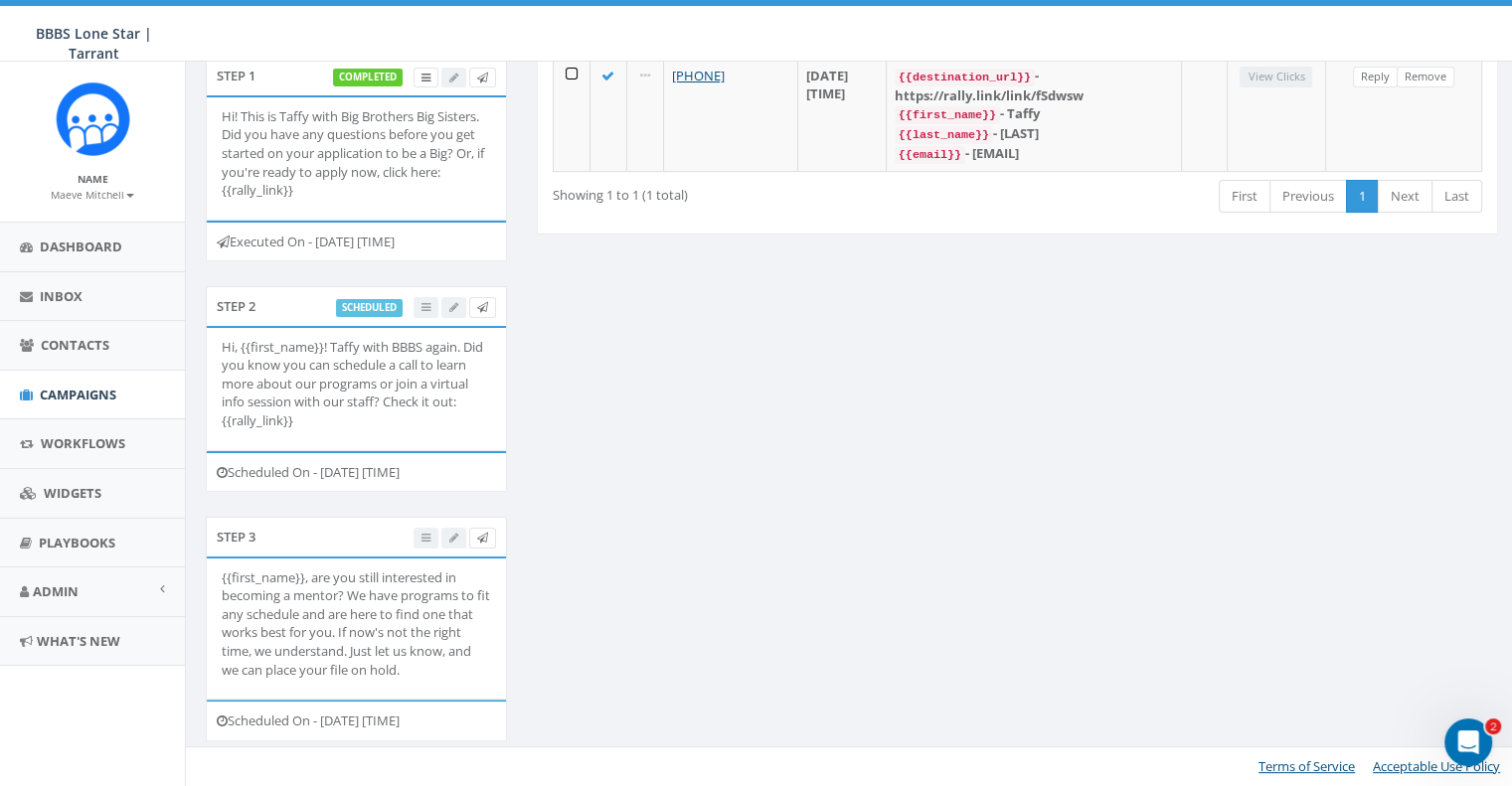 click on "Details Stop  Immediate: Send all messages now   Local - [PHONE]  [+1 [PHONE]]    Not Verified    Published Step 1  completed        Hi! This is Taffy with Big Brothers Big Sisters. Did you have any questions before you get started on your application to be a Big? Or, if you're ready to apply now, click here:   {{rally_link}}  Executed On - [DATE] [TIME] Step 2  scheduled        Hi, {{first_name}}! Taffy with BBBS again. Did you know you can schedule a call to learn more about our programs or join a virtual info session with our staff? Check it out:  {{rally_link}}  Scheduled On - [DATE] [TIME] Step 3         {{first_name}}, are you still interested in becoming a mentor? We have programs to fit any schedule and are here to find one that works best for you. If now's not the right time, we understand. Just let us know, and we can place your file on hold.  Scheduled On - [DATE] [TIME]     Add Contacts Export 25 50 100   Import - [DATE] TEST Phone # Last Reply Contact" at bounding box center [852, 320] 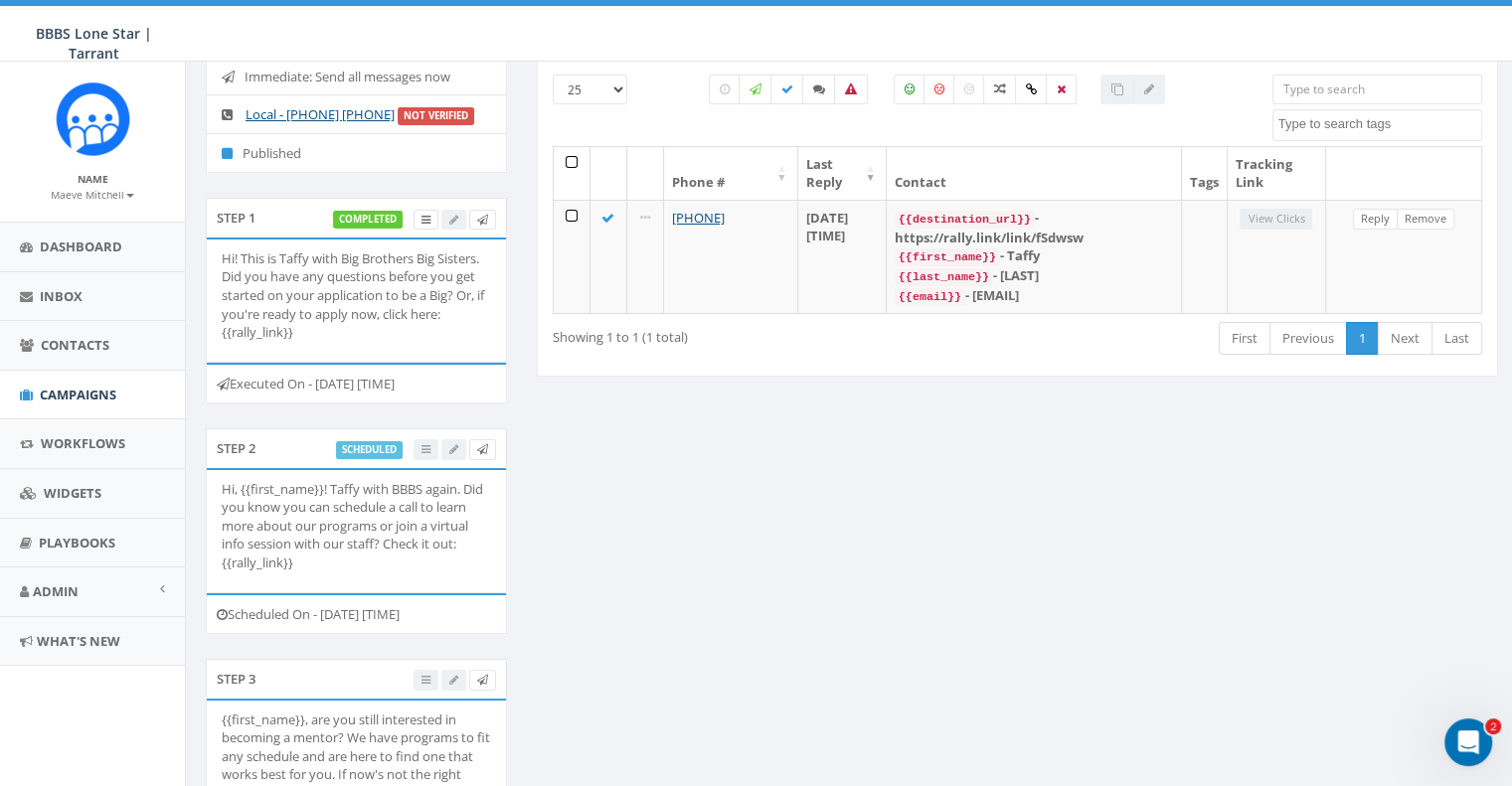 scroll, scrollTop: 0, scrollLeft: 0, axis: both 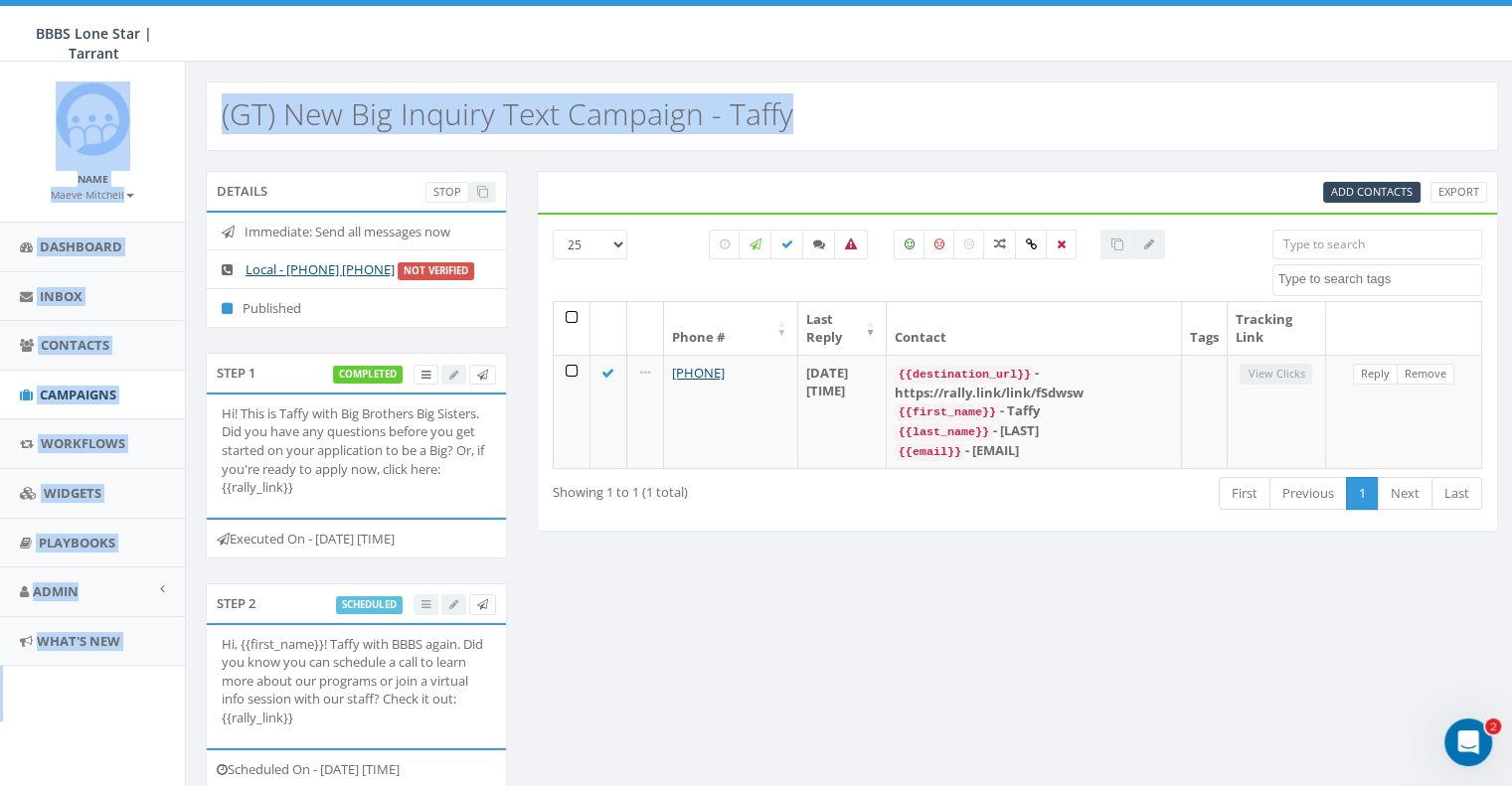 drag, startPoint x: 809, startPoint y: 114, endPoint x: 178, endPoint y: 108, distance: 631.0285 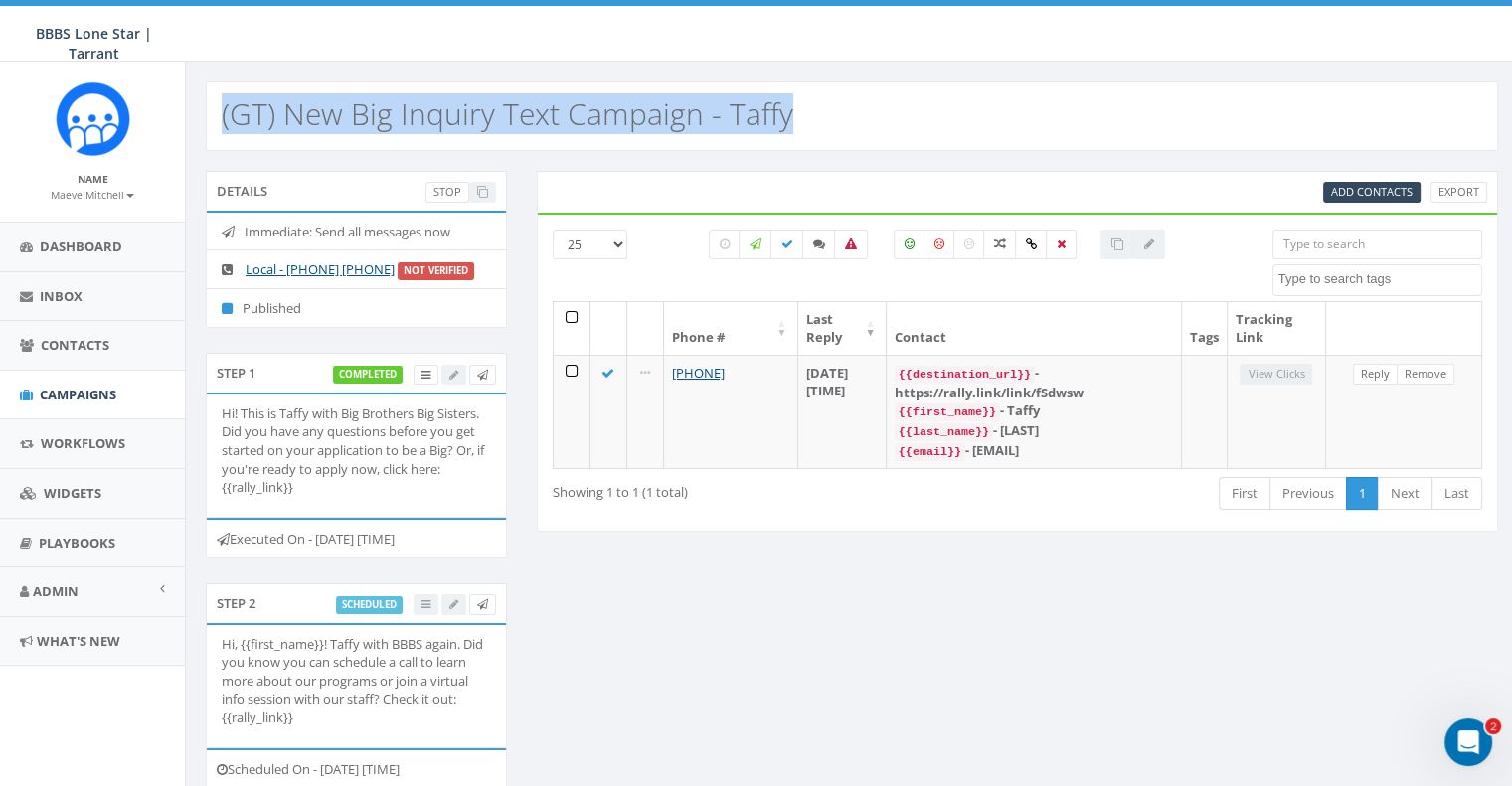drag, startPoint x: 209, startPoint y: 111, endPoint x: 803, endPoint y: 102, distance: 594.06818 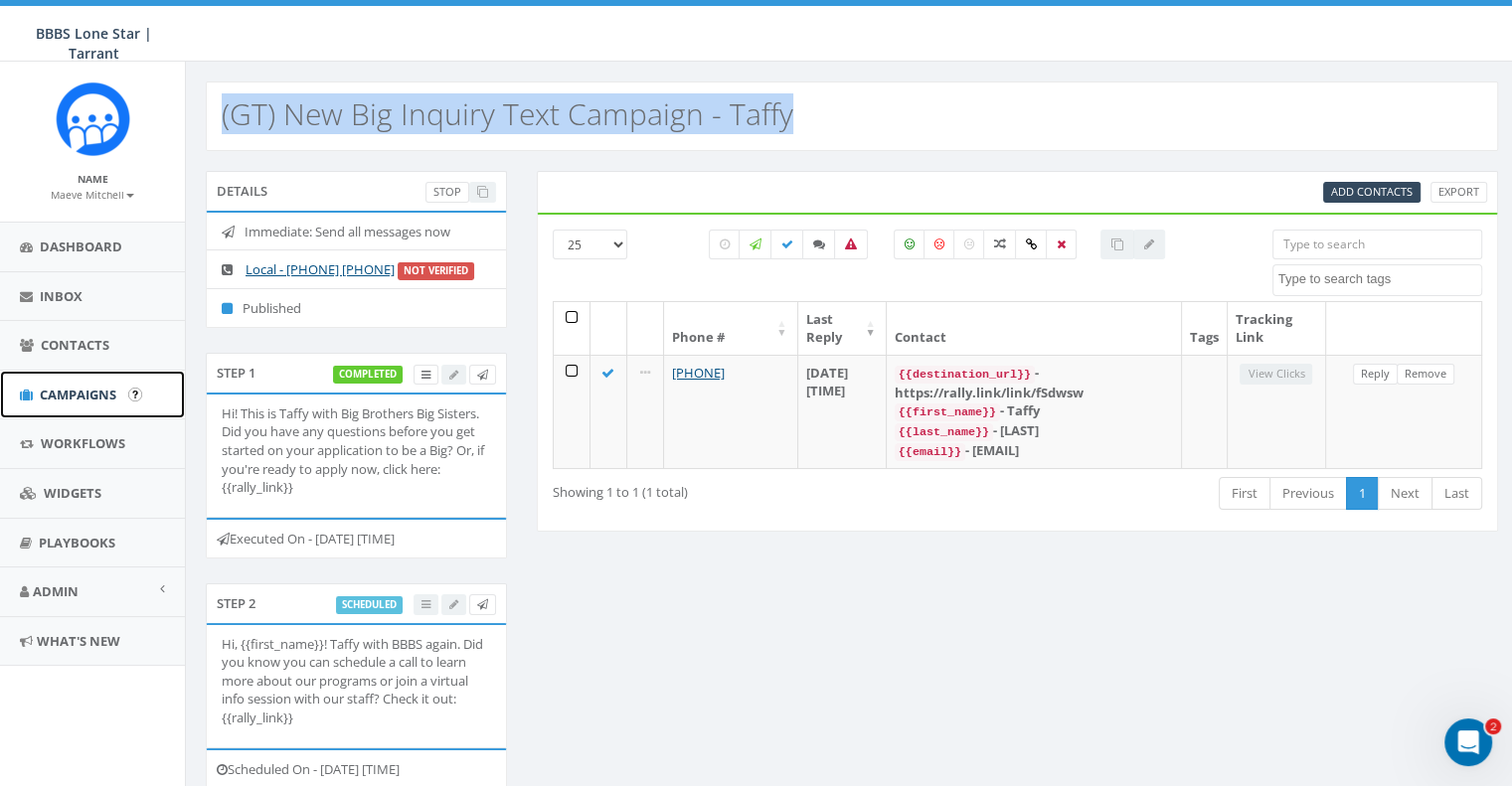 click on "Campaigns" at bounding box center (92, 394) 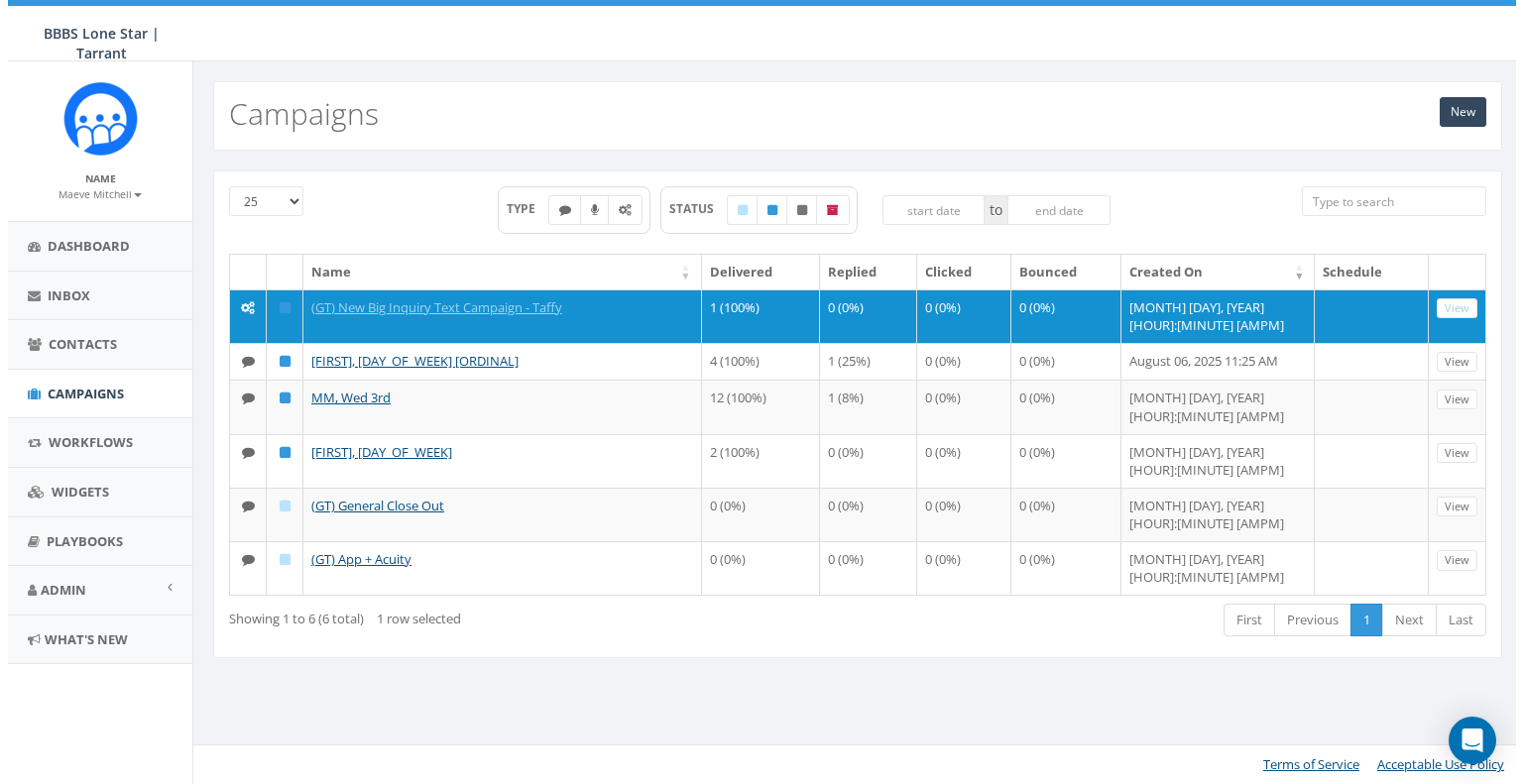 scroll, scrollTop: 0, scrollLeft: 0, axis: both 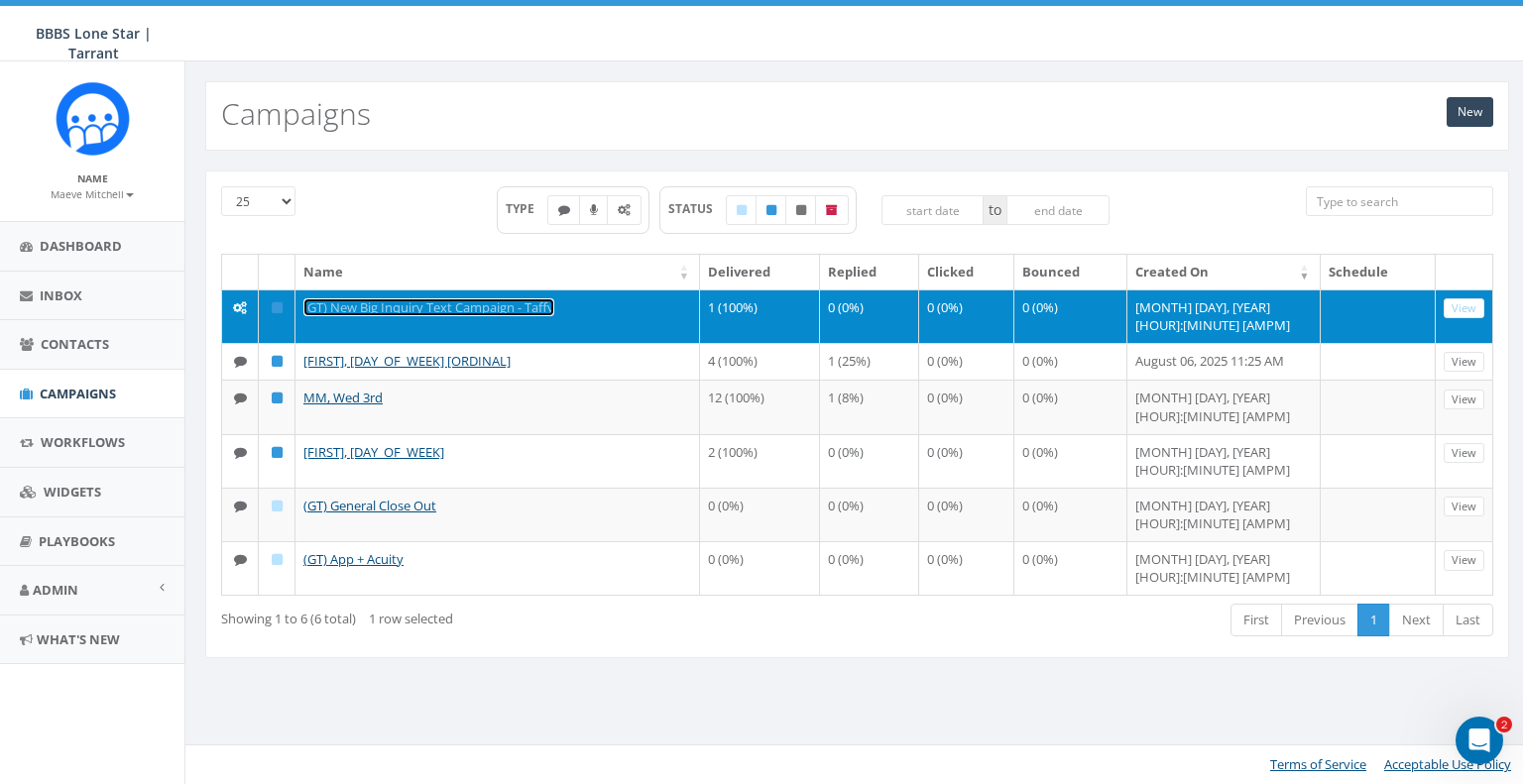 click on "(GT) New Big Inquiry Text Campaign - Taffy" at bounding box center [428, 307] 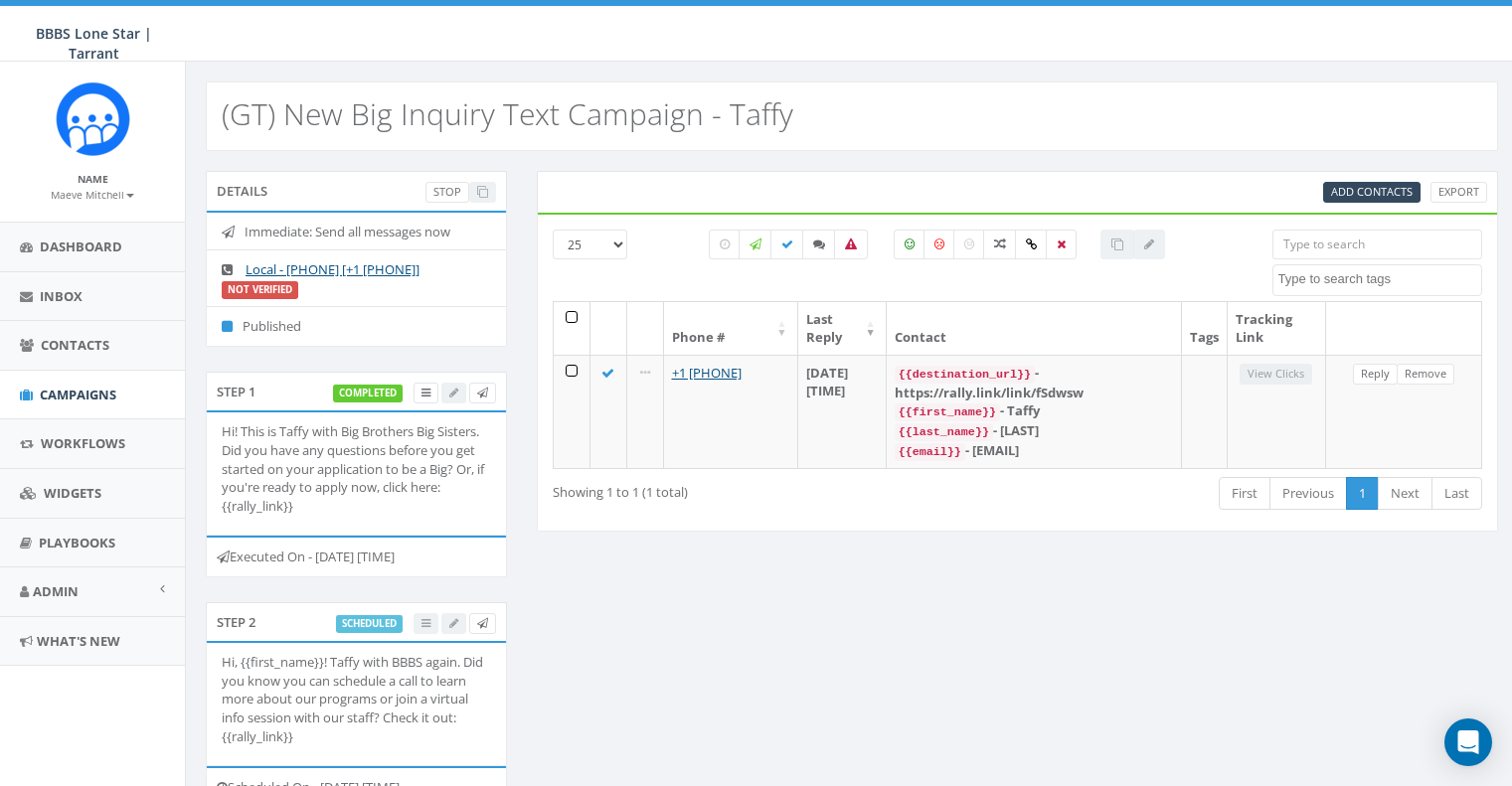 select 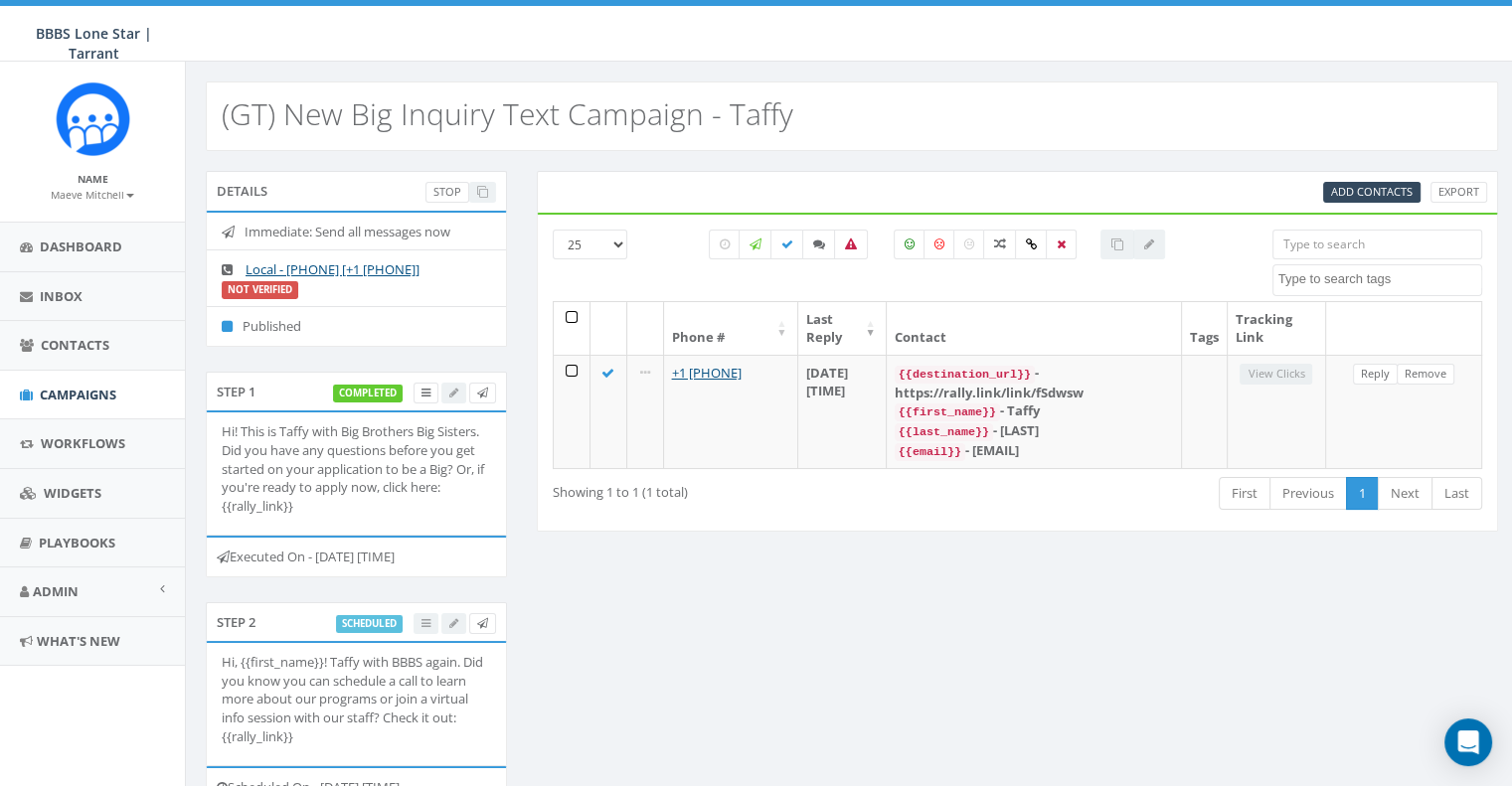 scroll, scrollTop: 0, scrollLeft: 0, axis: both 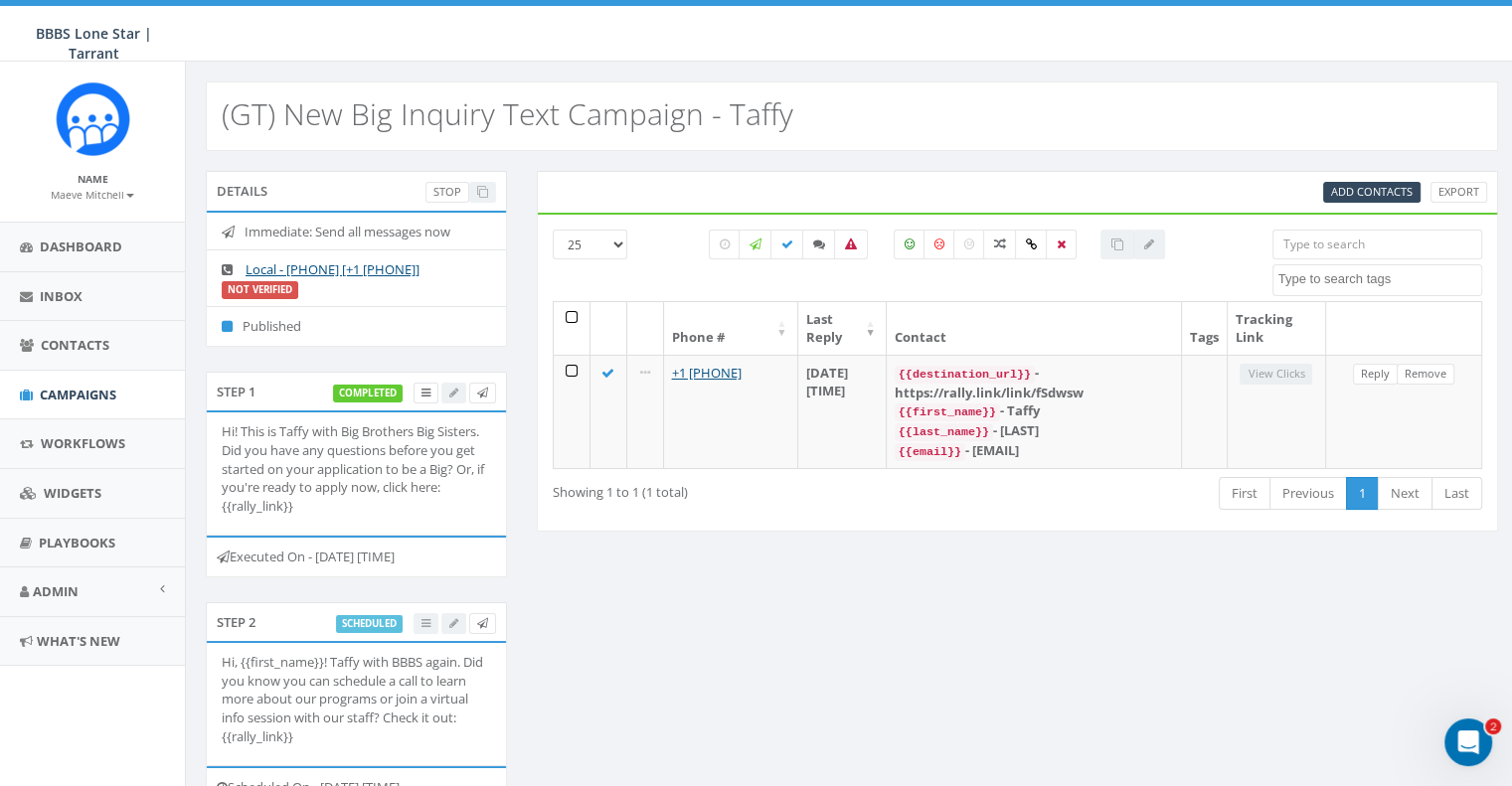 click on "Details Stop  Immediate: Send all messages now   Local - [PHONE]  [+1 [PHONE]]    Not Verified    Published Step 1  completed        Hi! This is Taffy with Big Brothers Big Sisters. Did you have any questions before you get started on your application to be a Big? Or, if you're ready to apply now, click here:   {{rally_link}}  Executed On - [DATE] [TIME] Step 2  scheduled        Hi, {{first_name}}! Taffy with BBBS again. Did you know you can schedule a call to learn more about our programs or join a virtual info session with our staff? Check it out:  {{rally_link}}  Scheduled On - [DATE] [TIME] Step 3         {{first_name}}, are you still interested in becoming a mentor? We have programs to fit any schedule and are here to find one that works best for you. If now's not the right time, we understand. Just let us know, and we can place your file on hold.  Scheduled On - [DATE] [TIME]     Add Contacts Export 25 50 100   Import - [DATE] TEST Phone # Last Reply Contact" at bounding box center (852, 626) 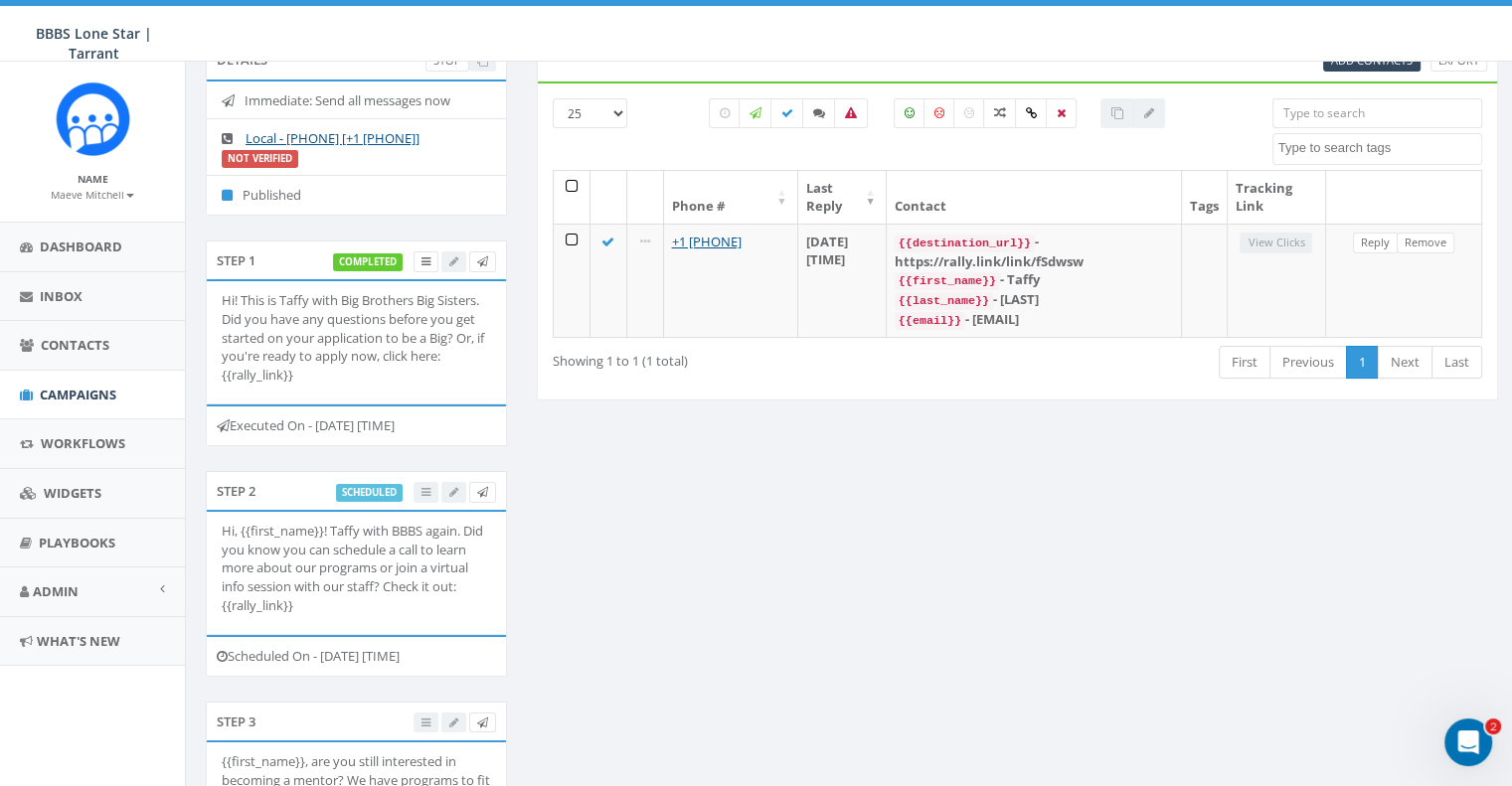 scroll, scrollTop: 132, scrollLeft: 0, axis: vertical 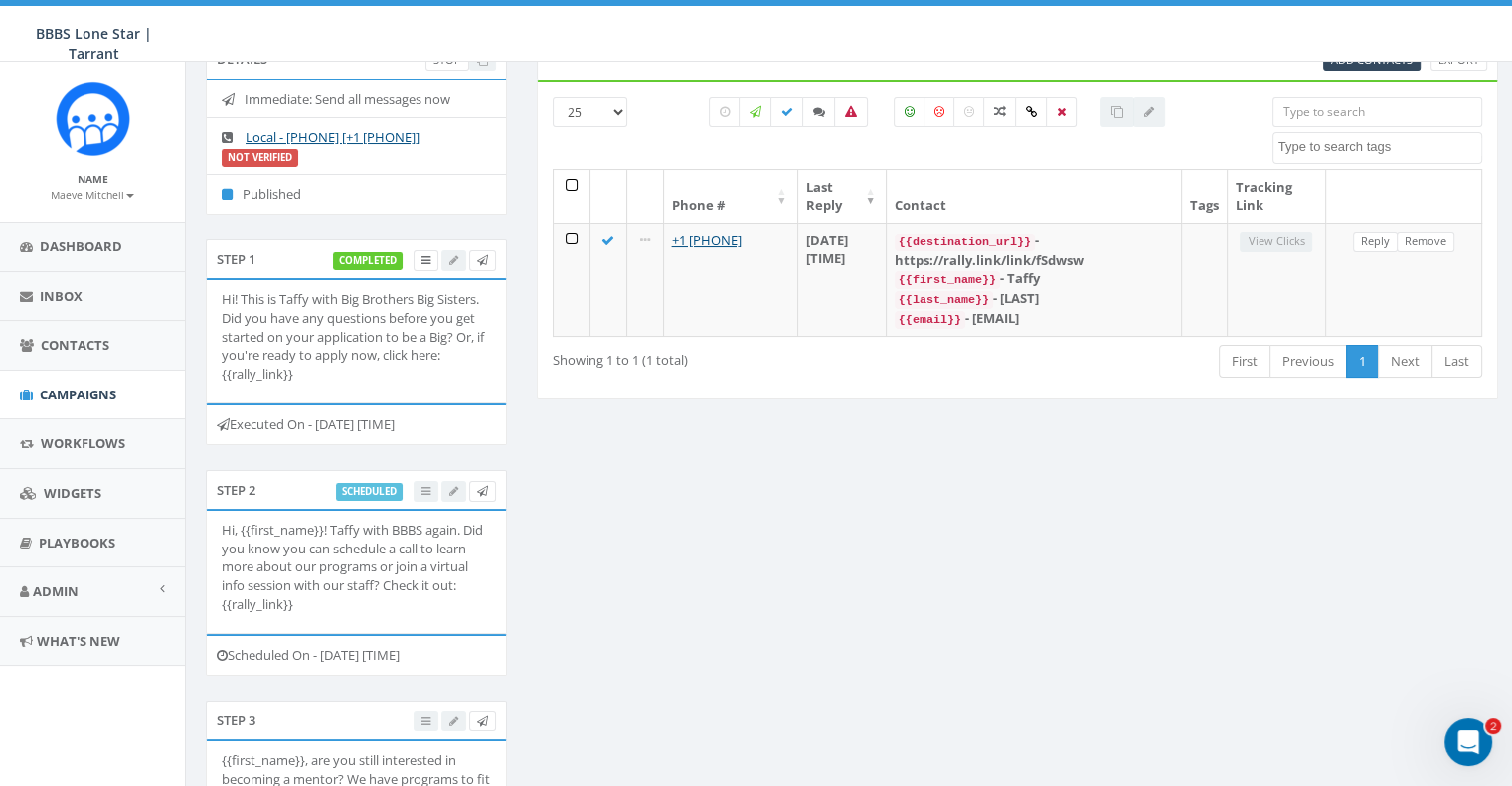 click on "Step 1  completed" at bounding box center [356, 259] 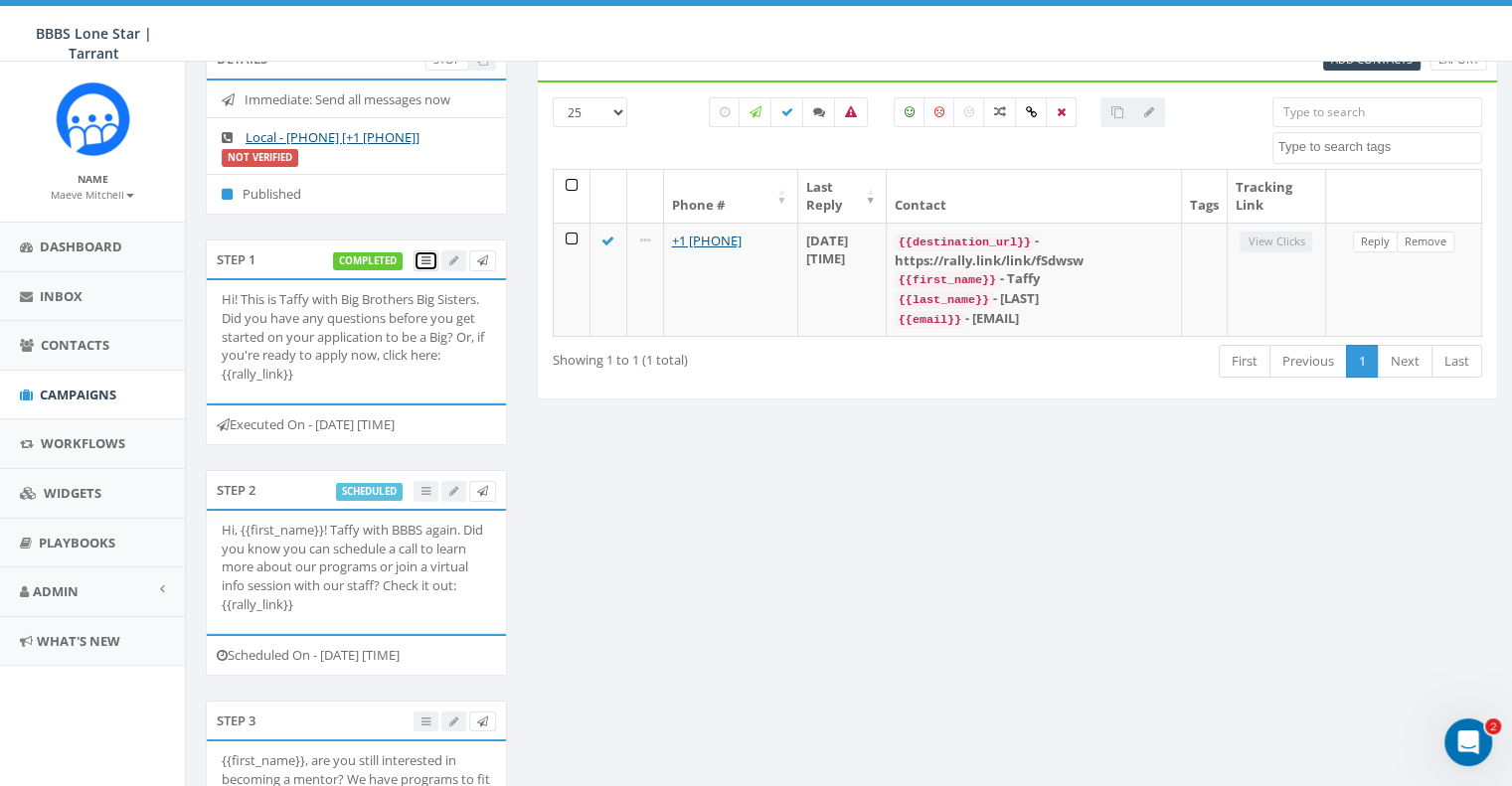 click at bounding box center [425, 260] 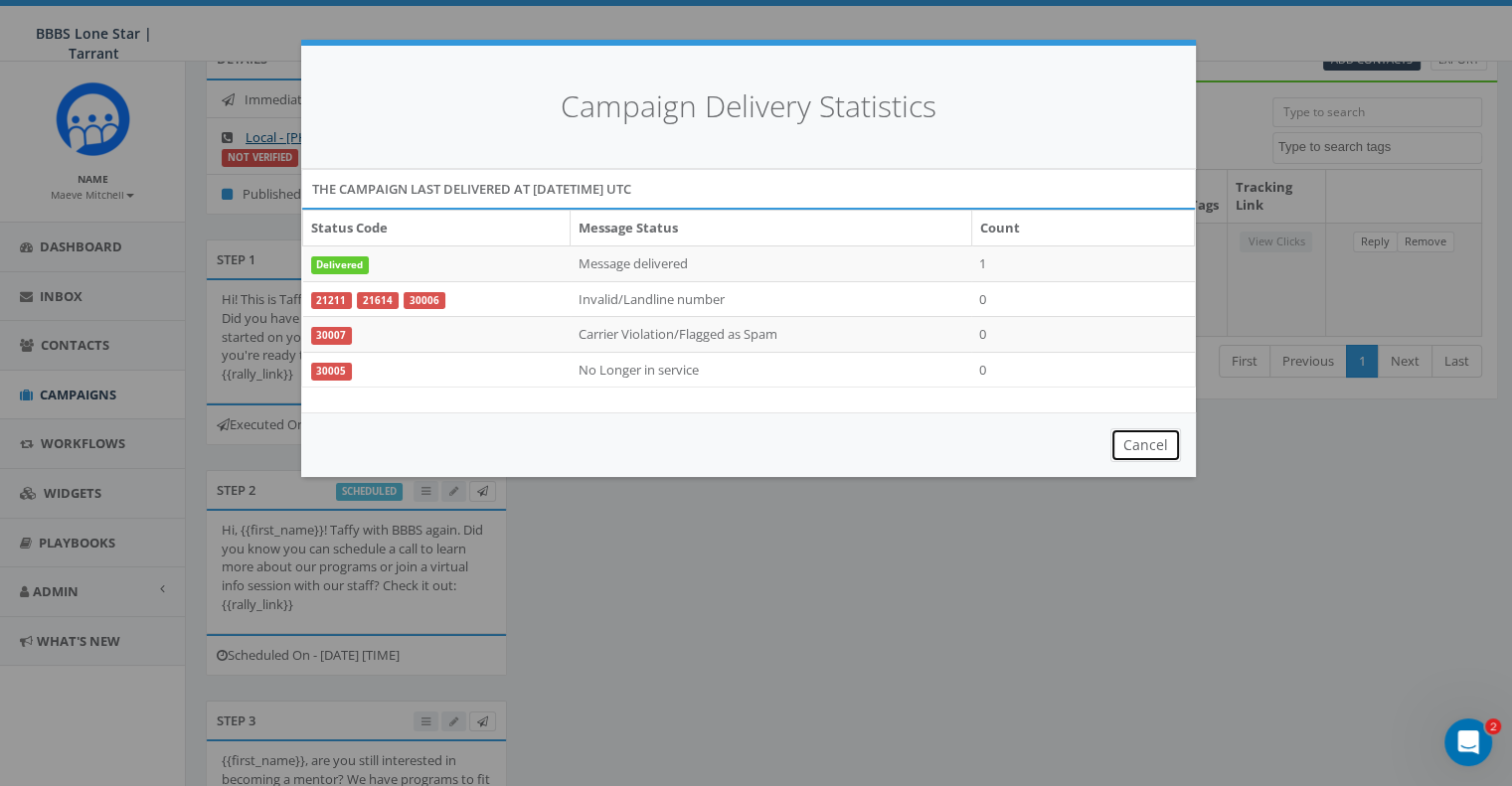 click on "Cancel" at bounding box center (1145, 445) 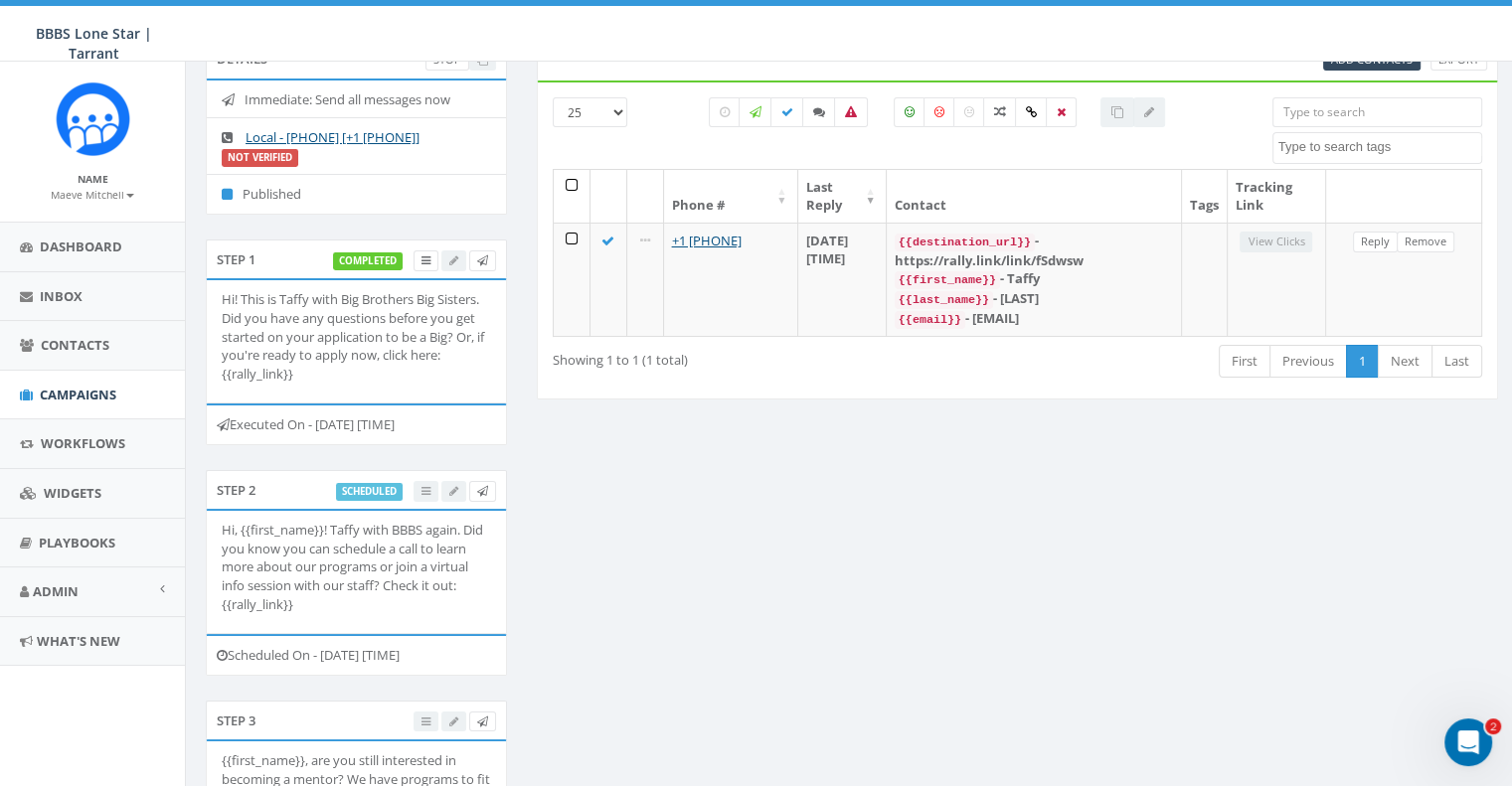 click on "Hi! This is Taffy with Big Brothers Big Sisters. Did you have any questions before you get started on your application to be a Big? Or, if you're ready to apply now, click here:   {{rally_link}}" at bounding box center [356, 336] 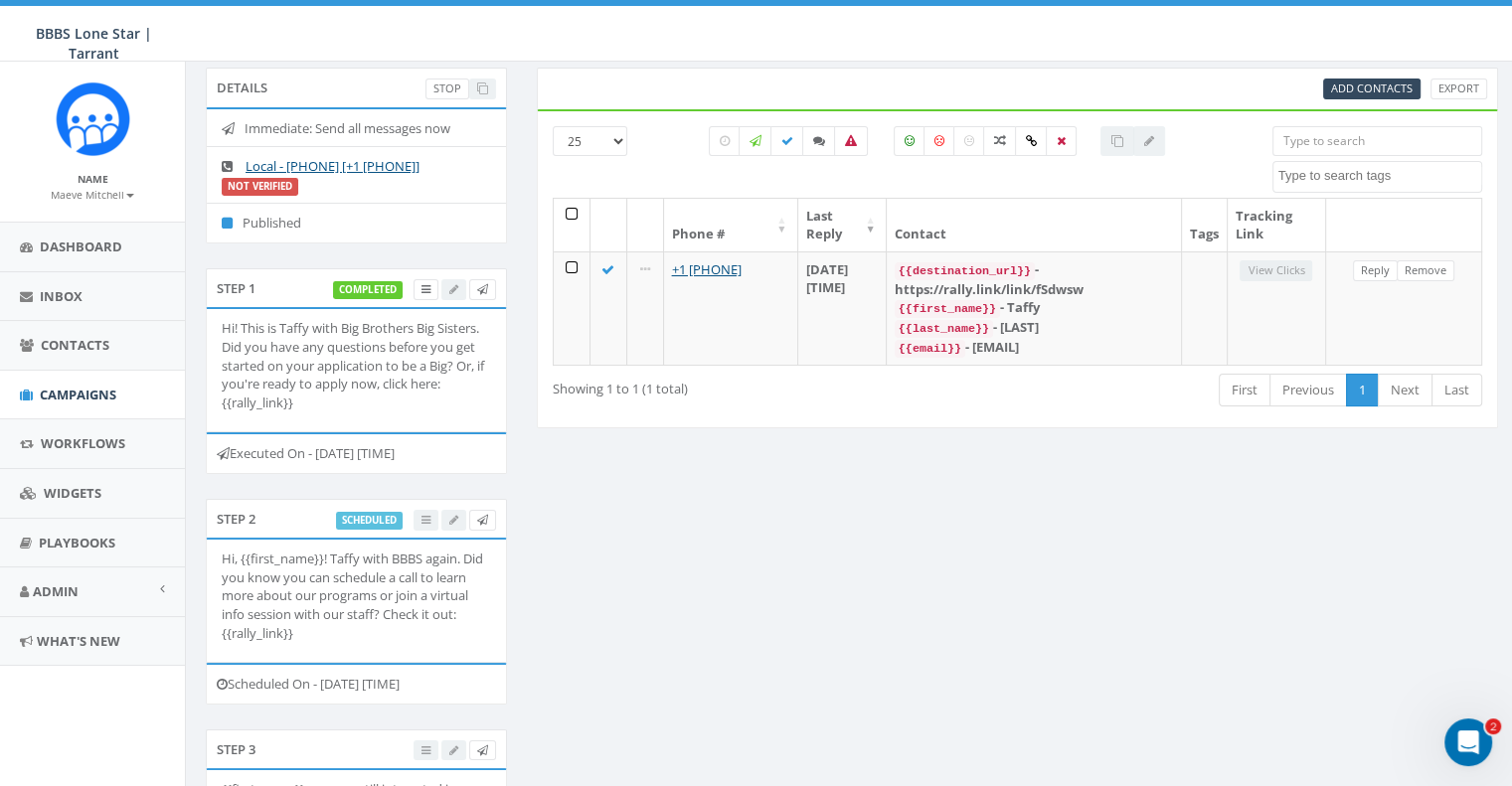 scroll, scrollTop: 264, scrollLeft: 0, axis: vertical 